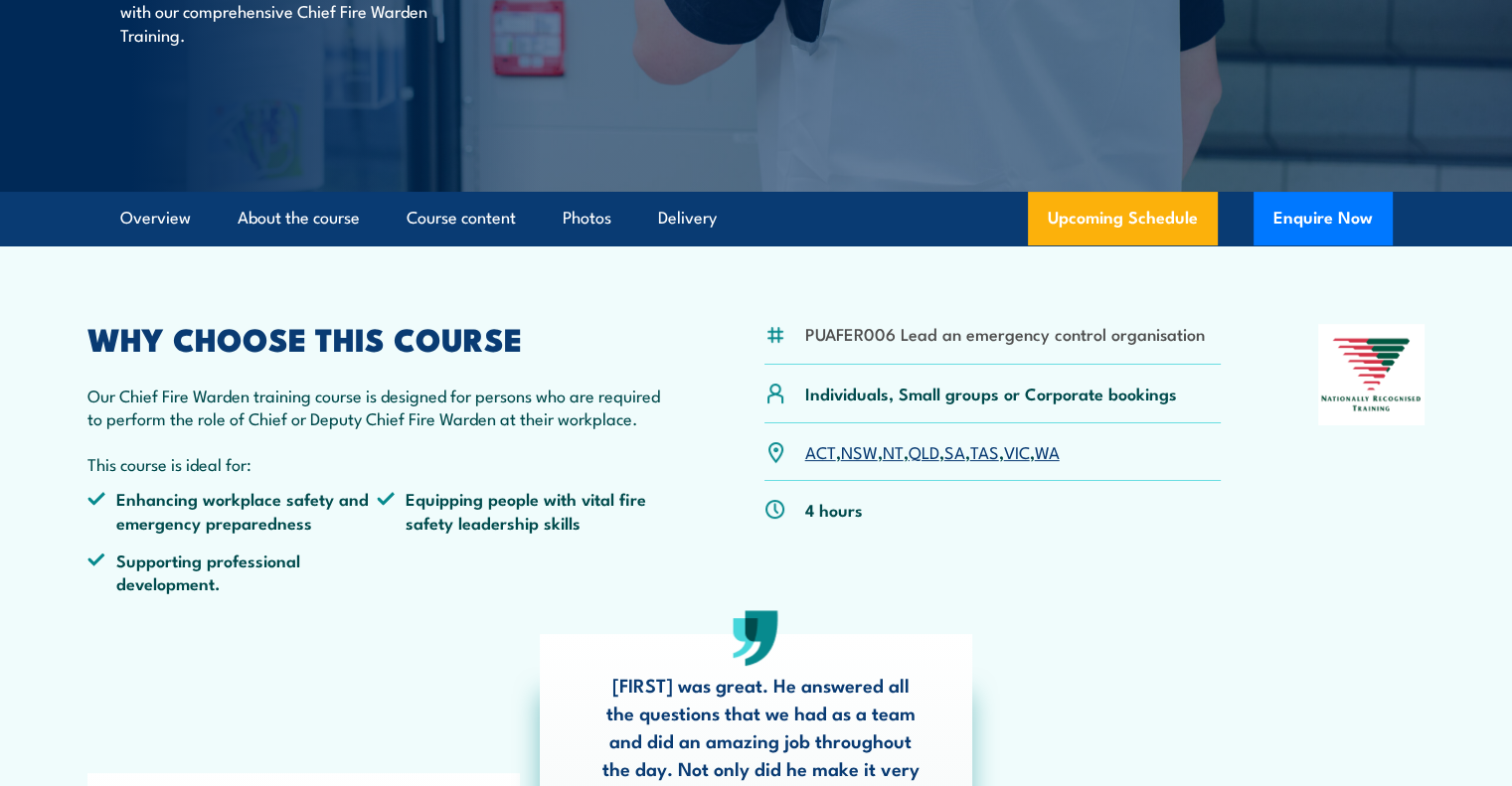 scroll, scrollTop: 0, scrollLeft: 0, axis: both 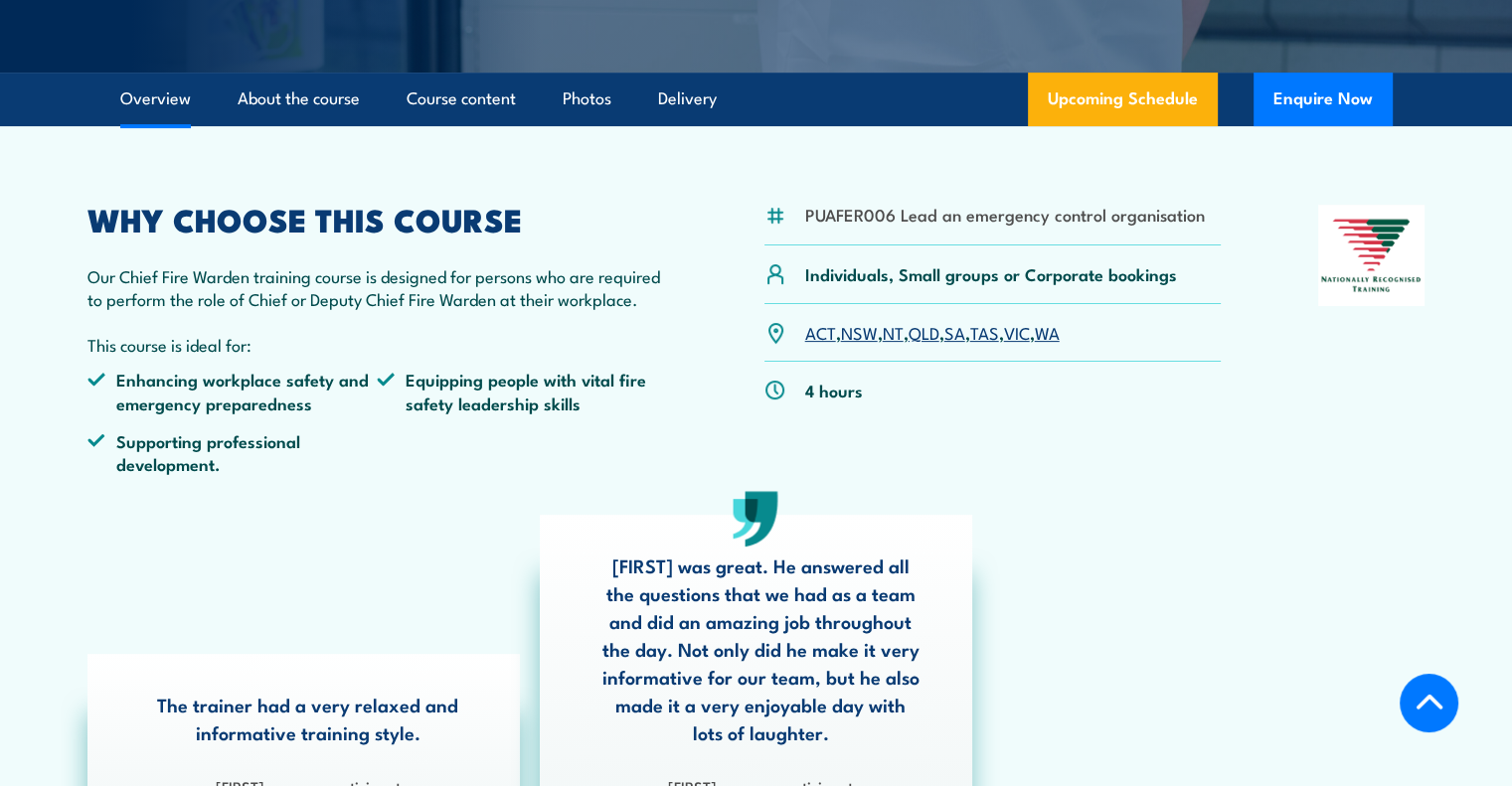 click on "VIC" at bounding box center (1017, 332) 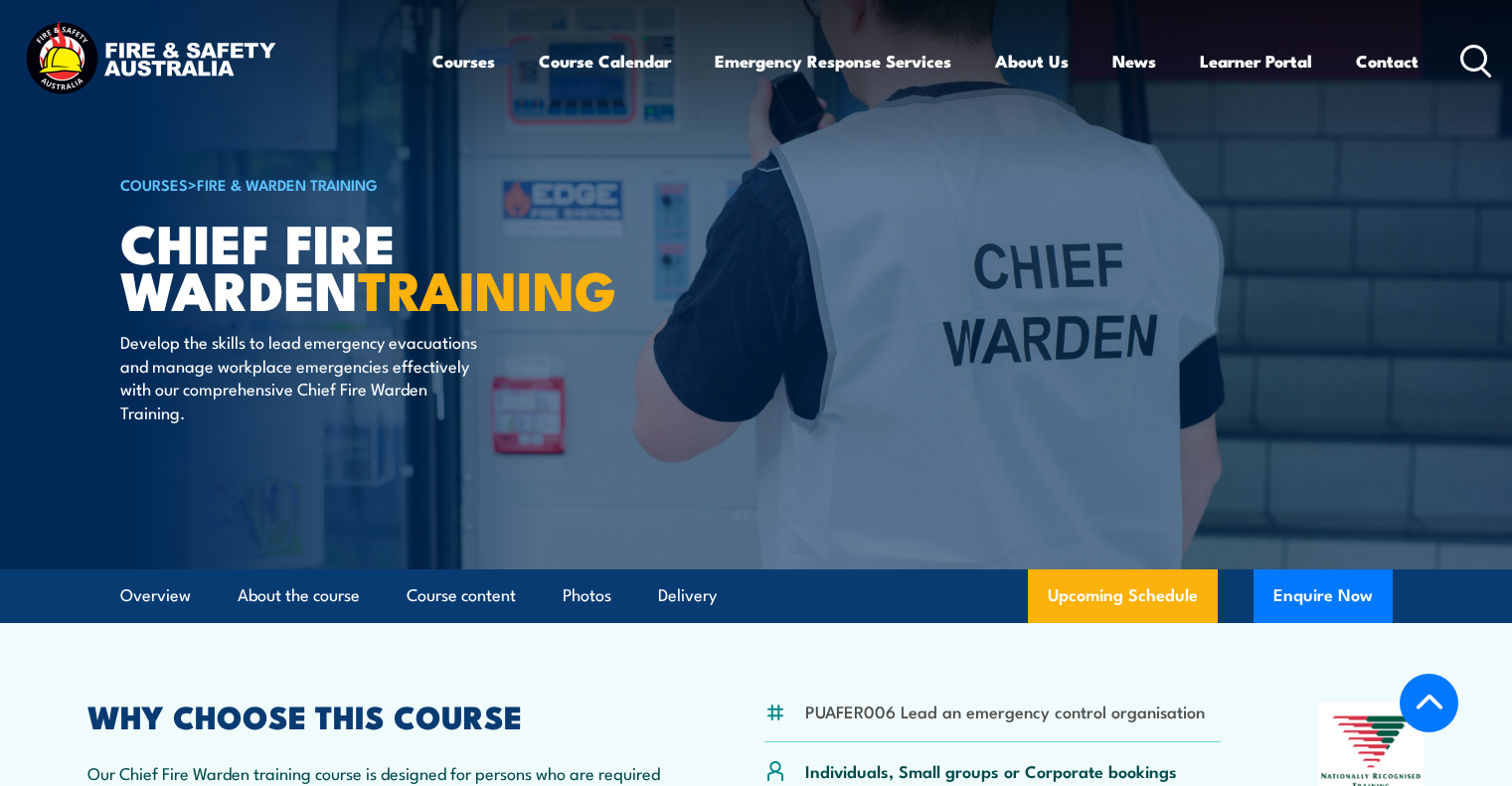 scroll, scrollTop: 3211, scrollLeft: 0, axis: vertical 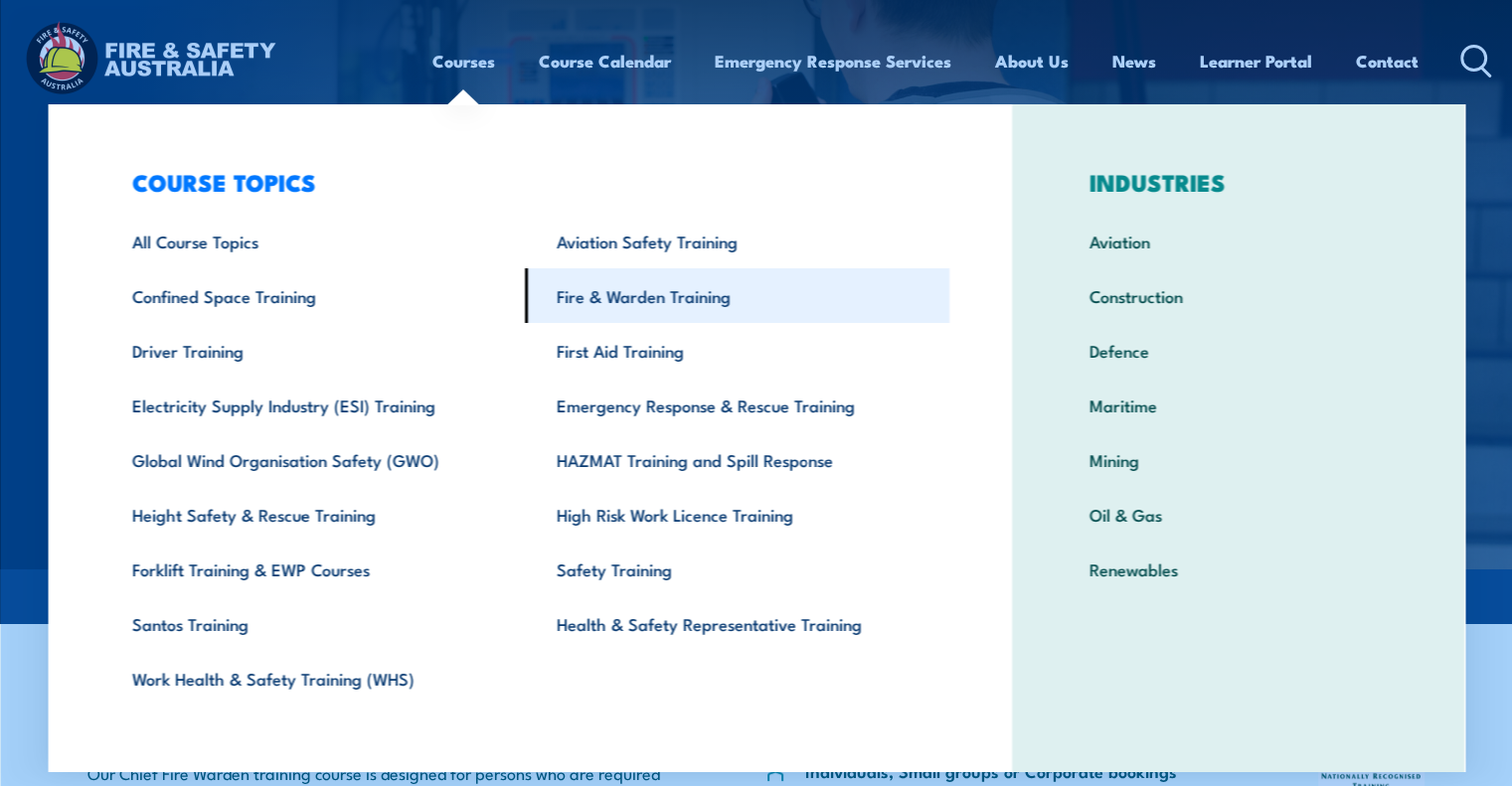 click on "Fire & Warden Training" at bounding box center [737, 295] 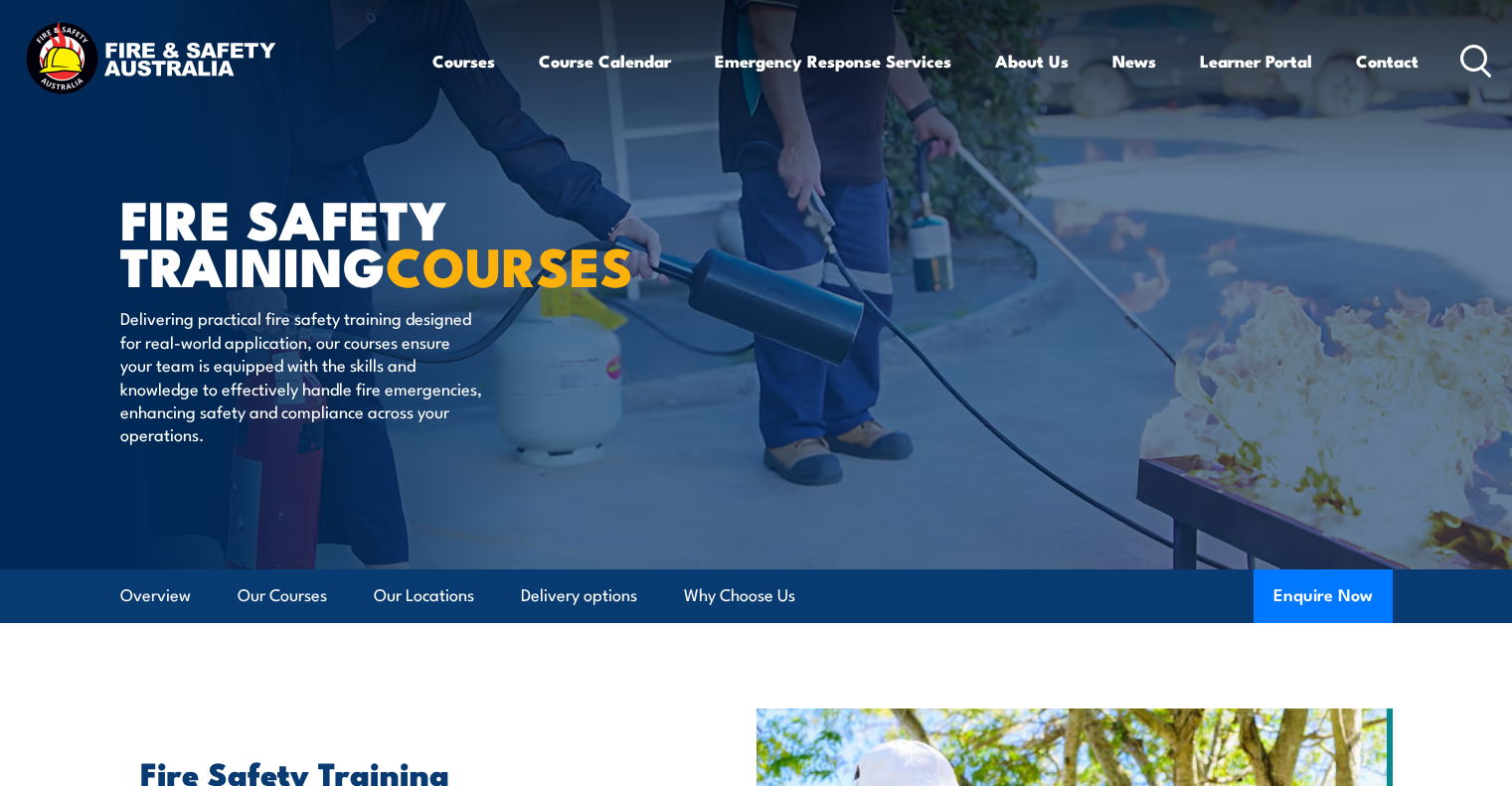 scroll, scrollTop: 0, scrollLeft: 0, axis: both 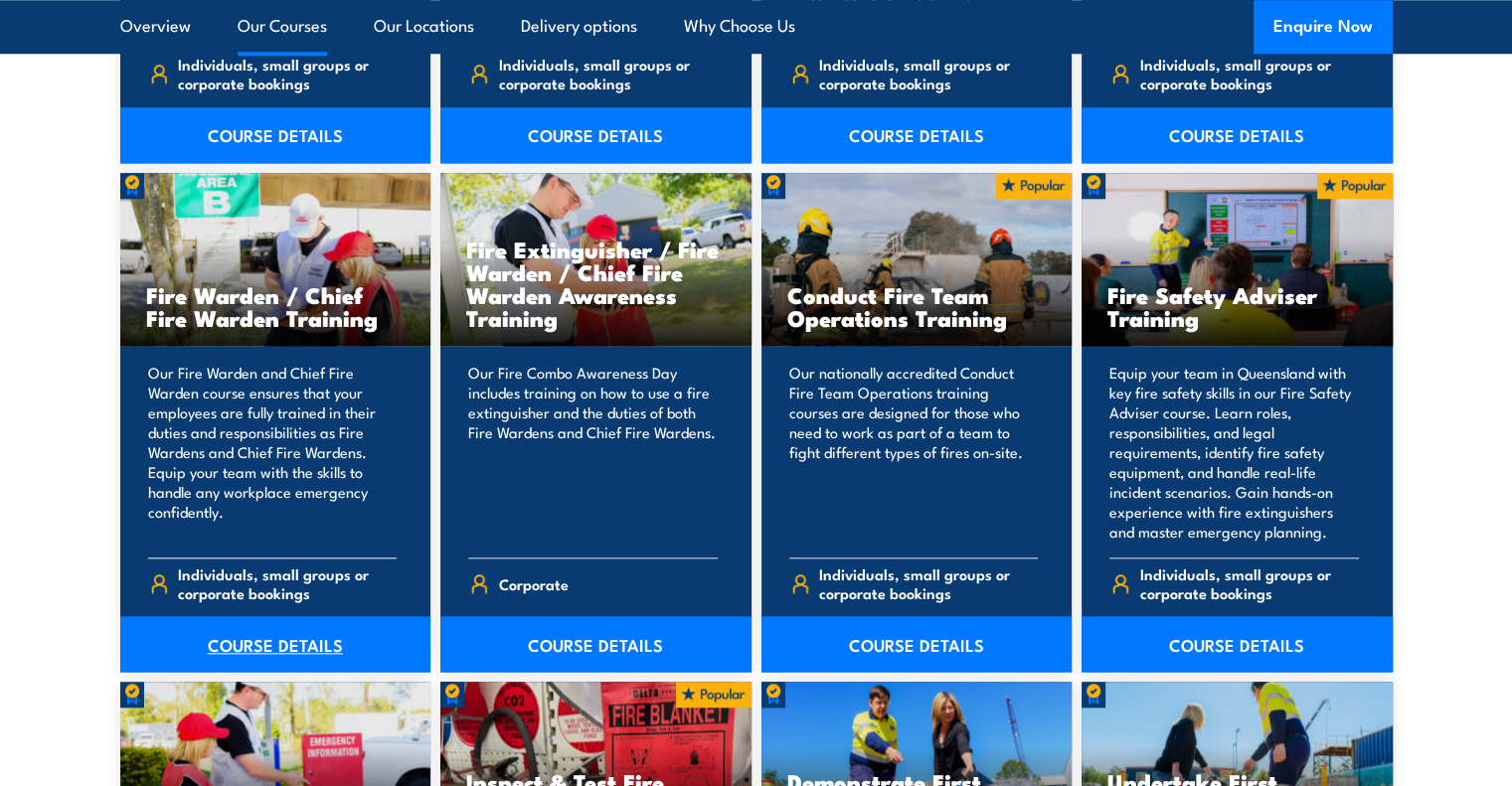 click on "COURSE DETAILS" at bounding box center (275, 644) 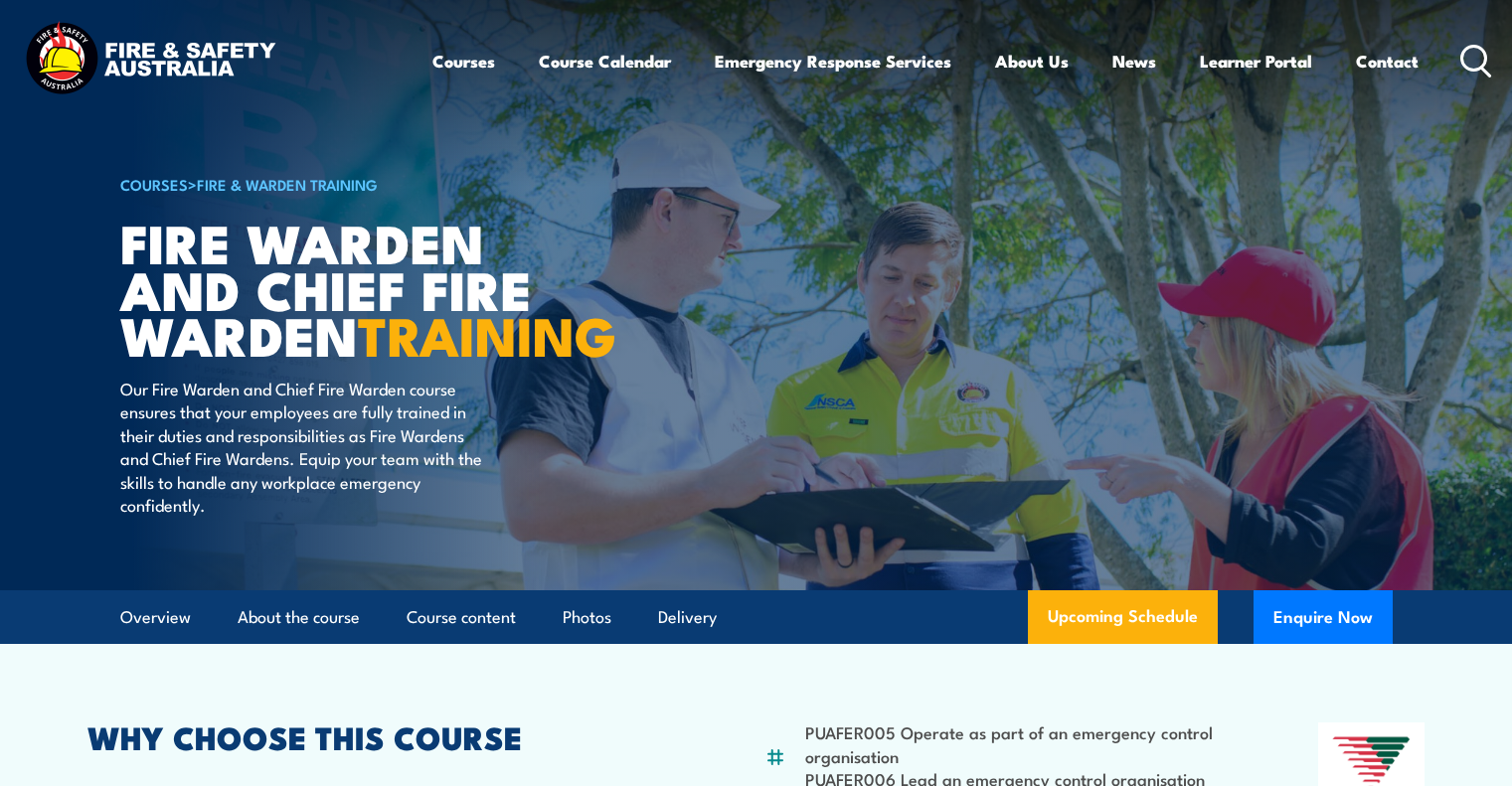 scroll, scrollTop: 0, scrollLeft: 0, axis: both 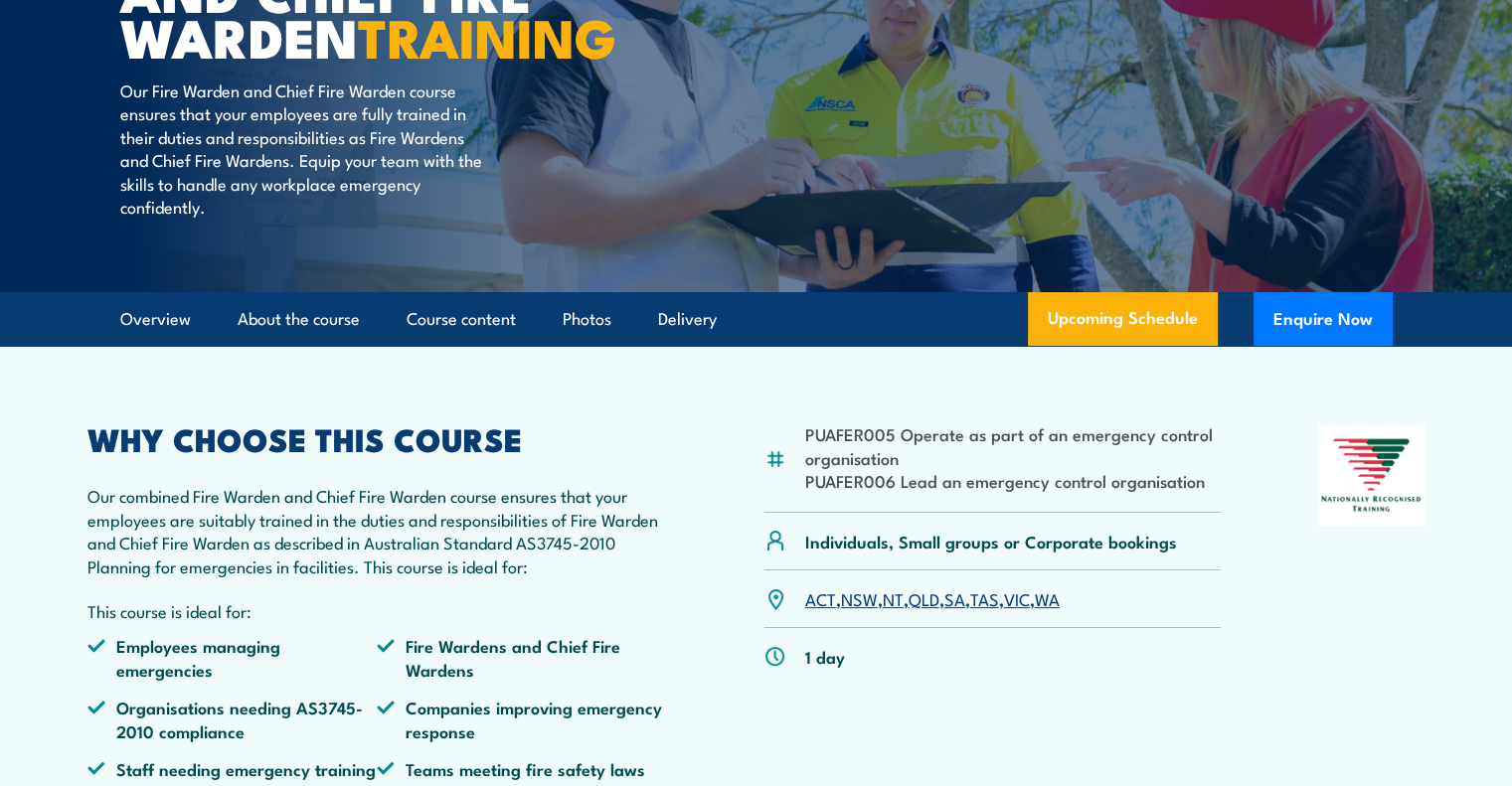 click on "VIC" at bounding box center (1017, 598) 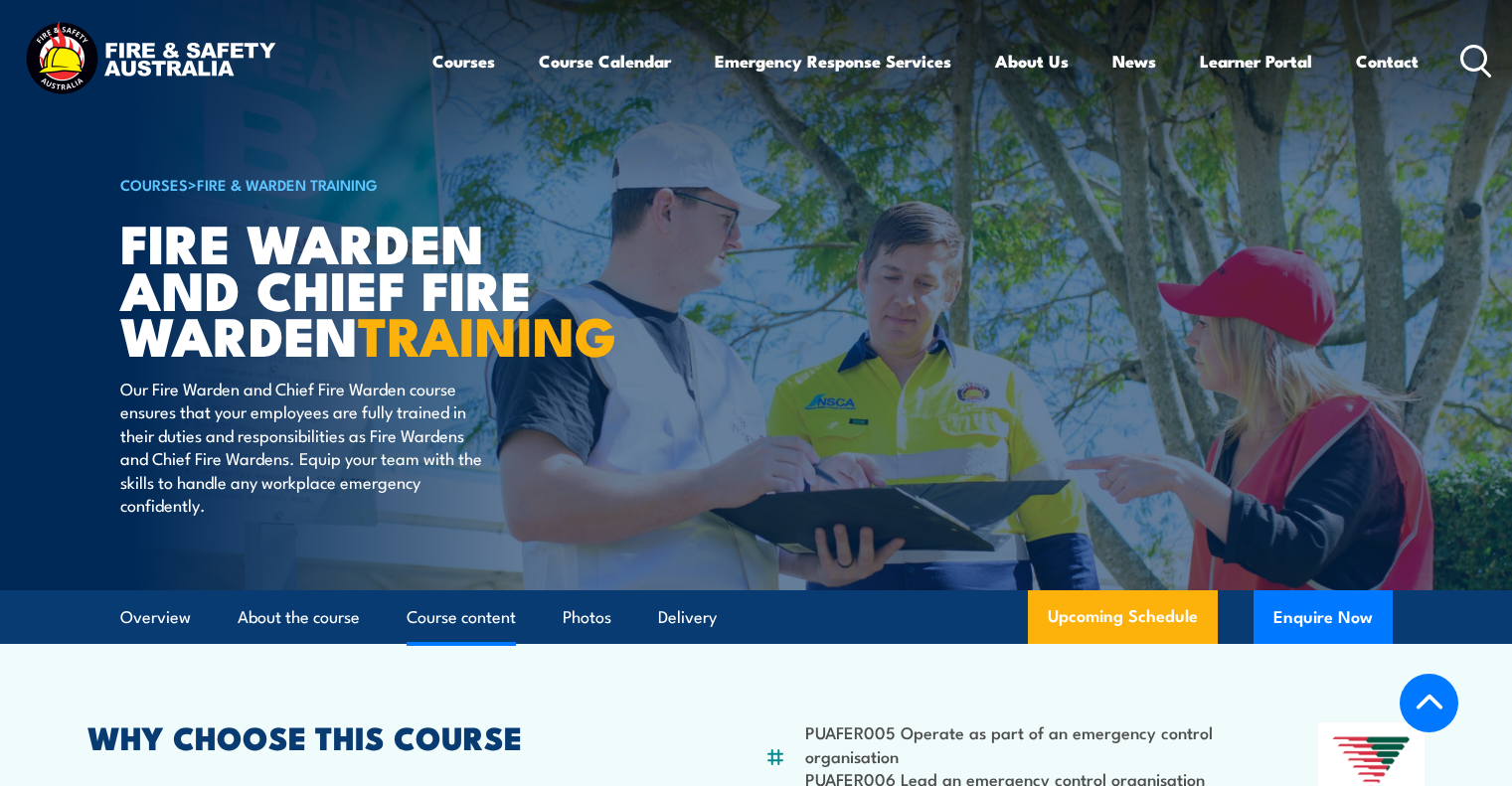 scroll, scrollTop: 3108, scrollLeft: 0, axis: vertical 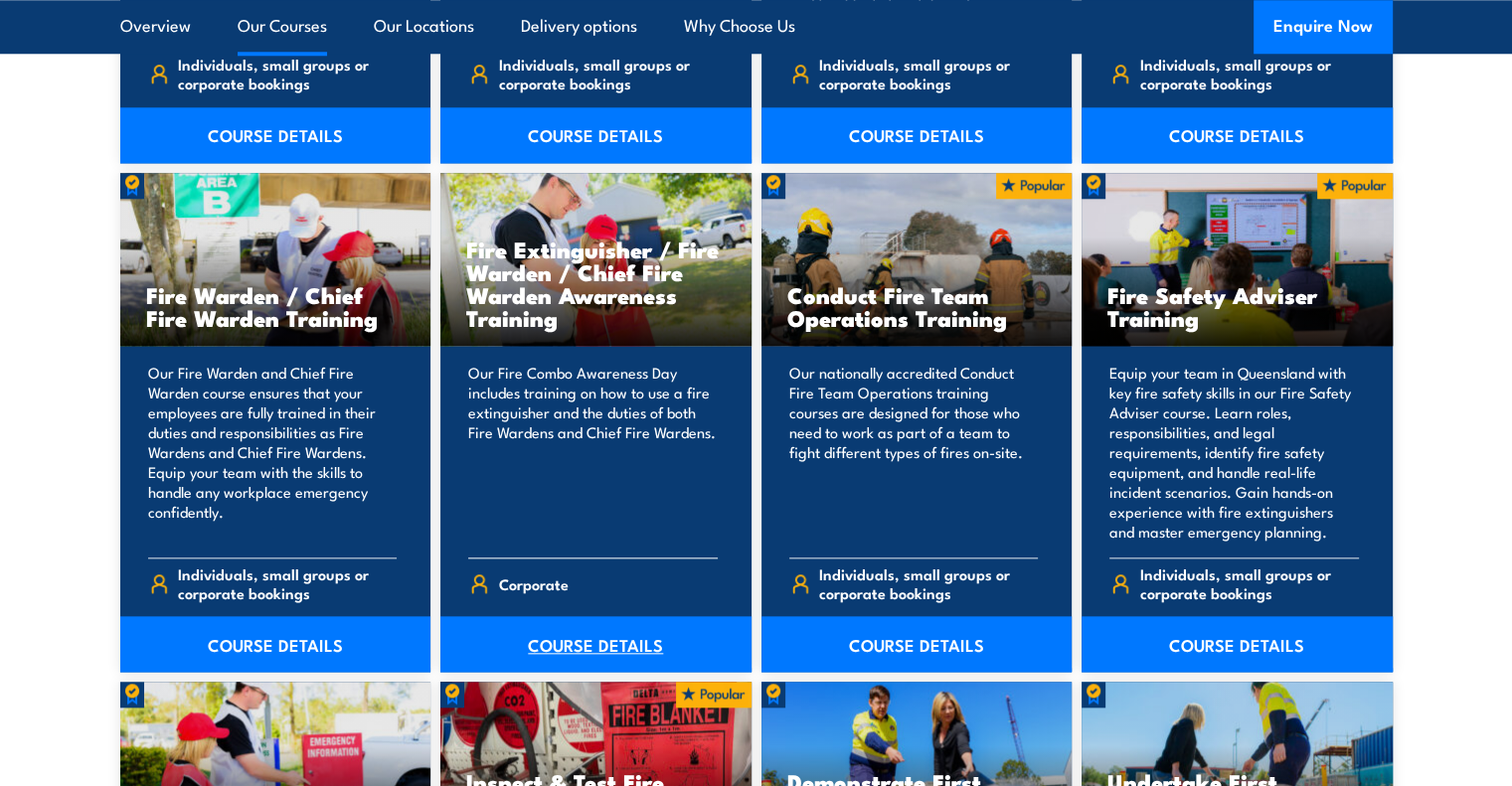click on "COURSE DETAILS" at bounding box center [595, 644] 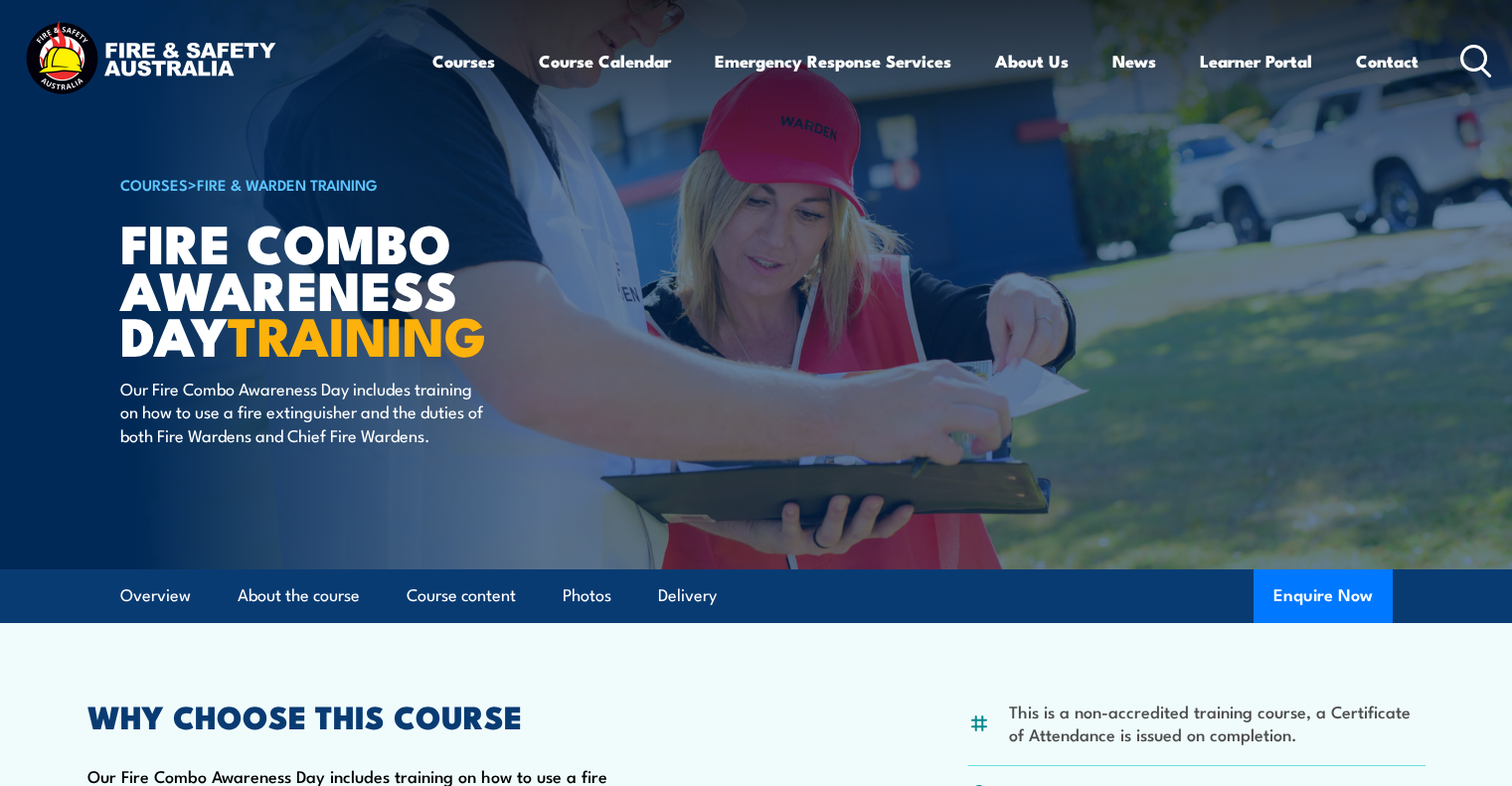 scroll, scrollTop: 0, scrollLeft: 0, axis: both 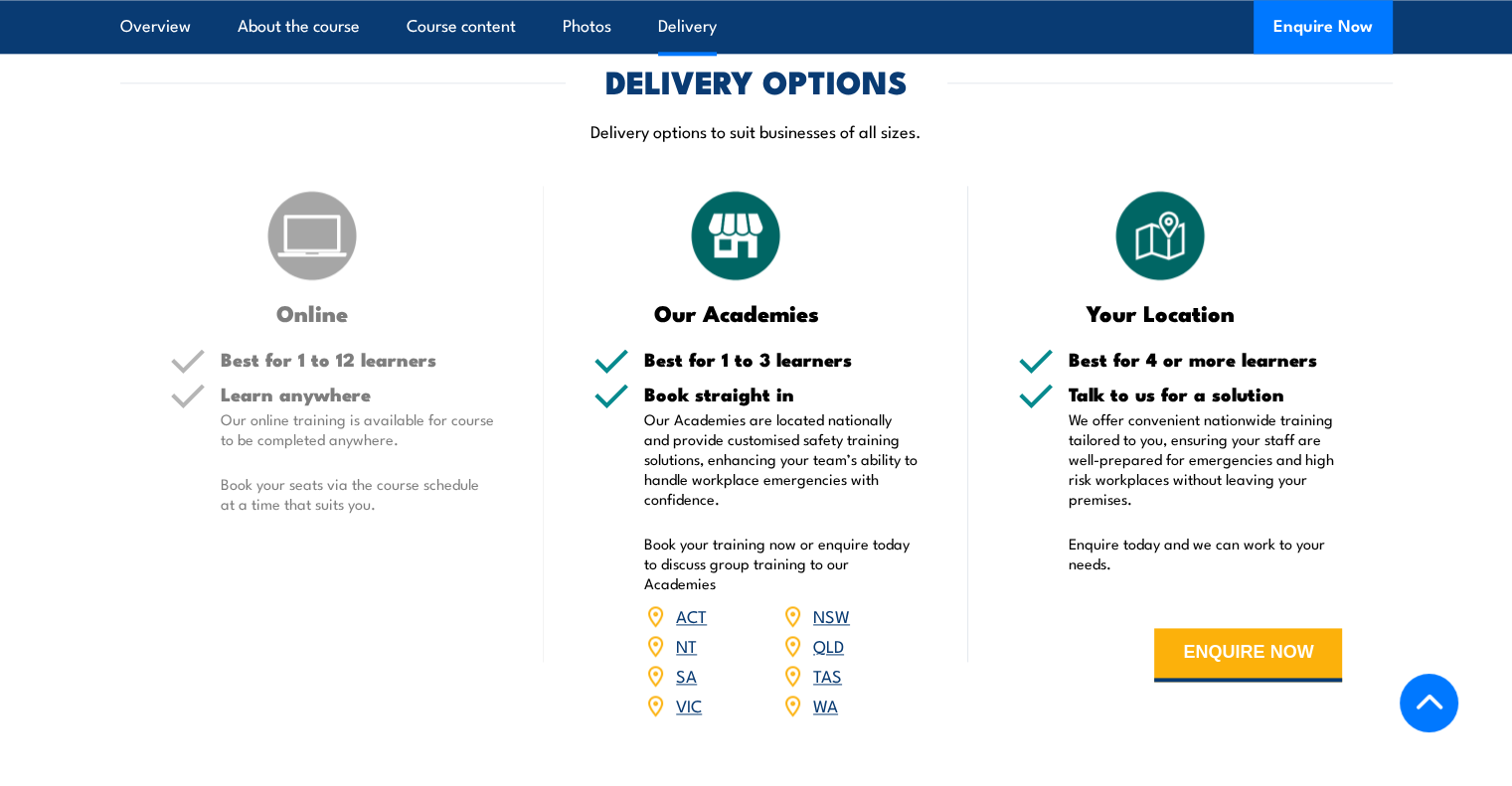 click on "VIC" at bounding box center (689, 705) 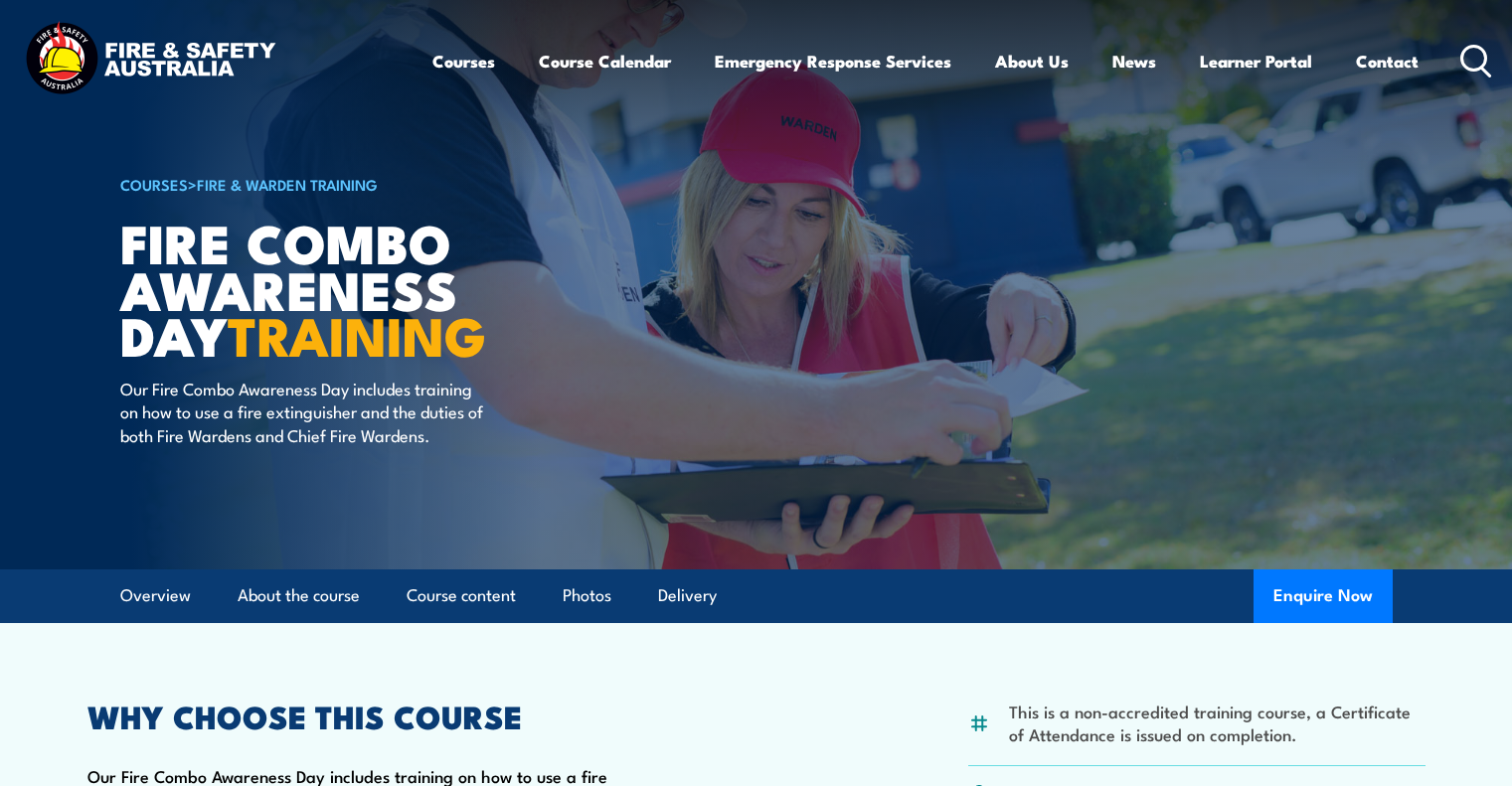 scroll, scrollTop: 0, scrollLeft: 0, axis: both 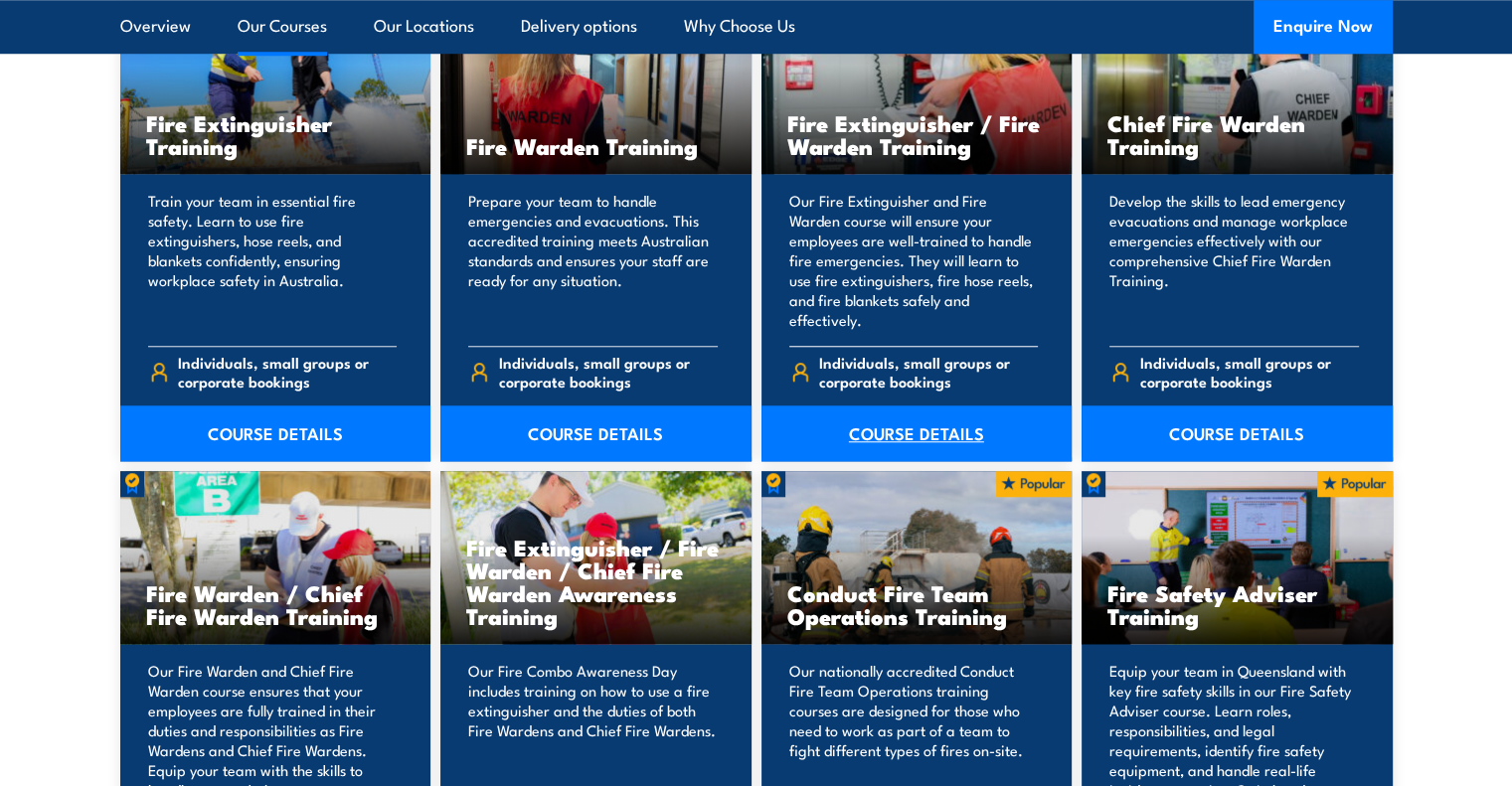 click on "COURSE DETAILS" at bounding box center [917, 433] 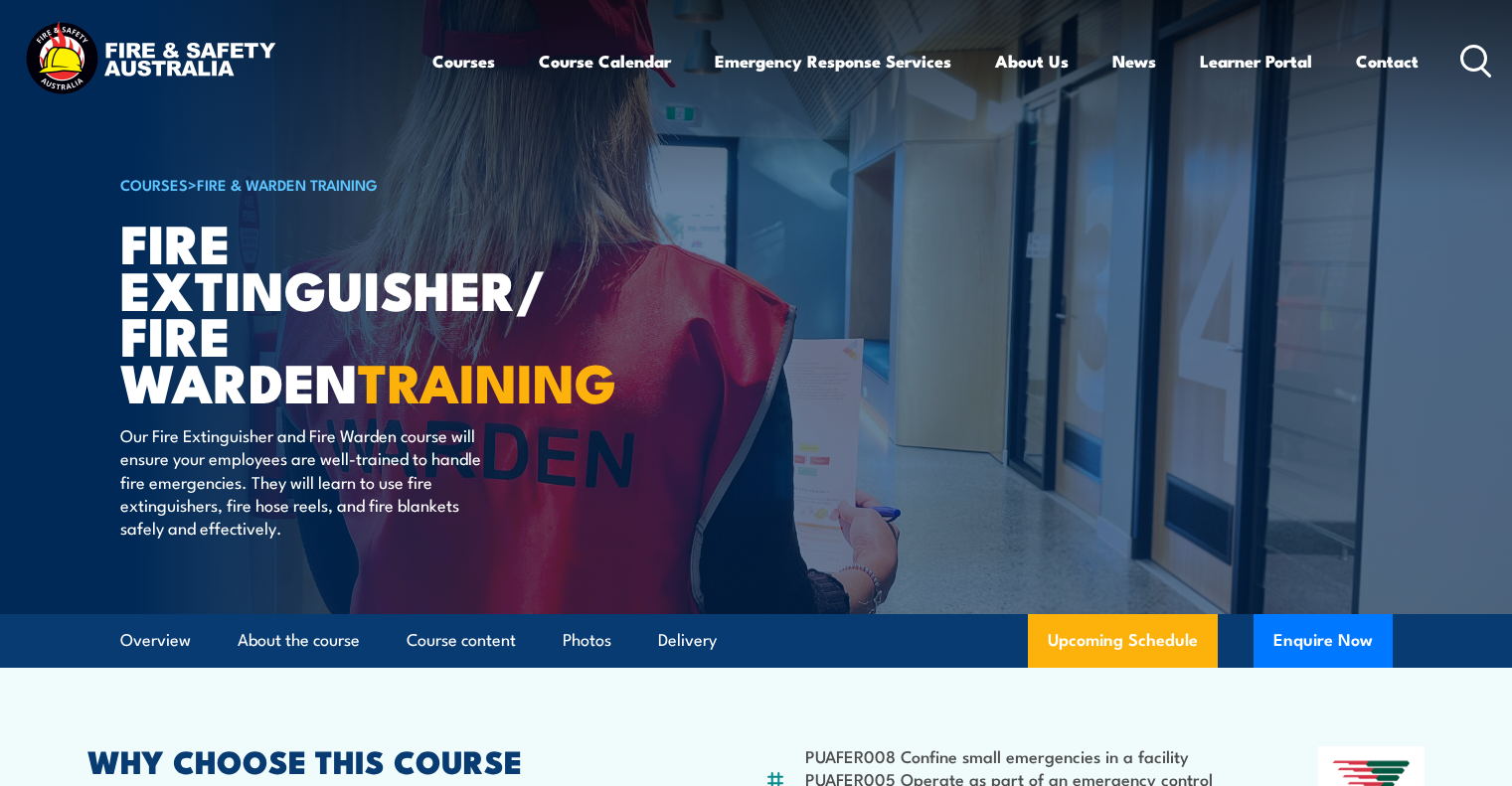 scroll, scrollTop: 0, scrollLeft: 0, axis: both 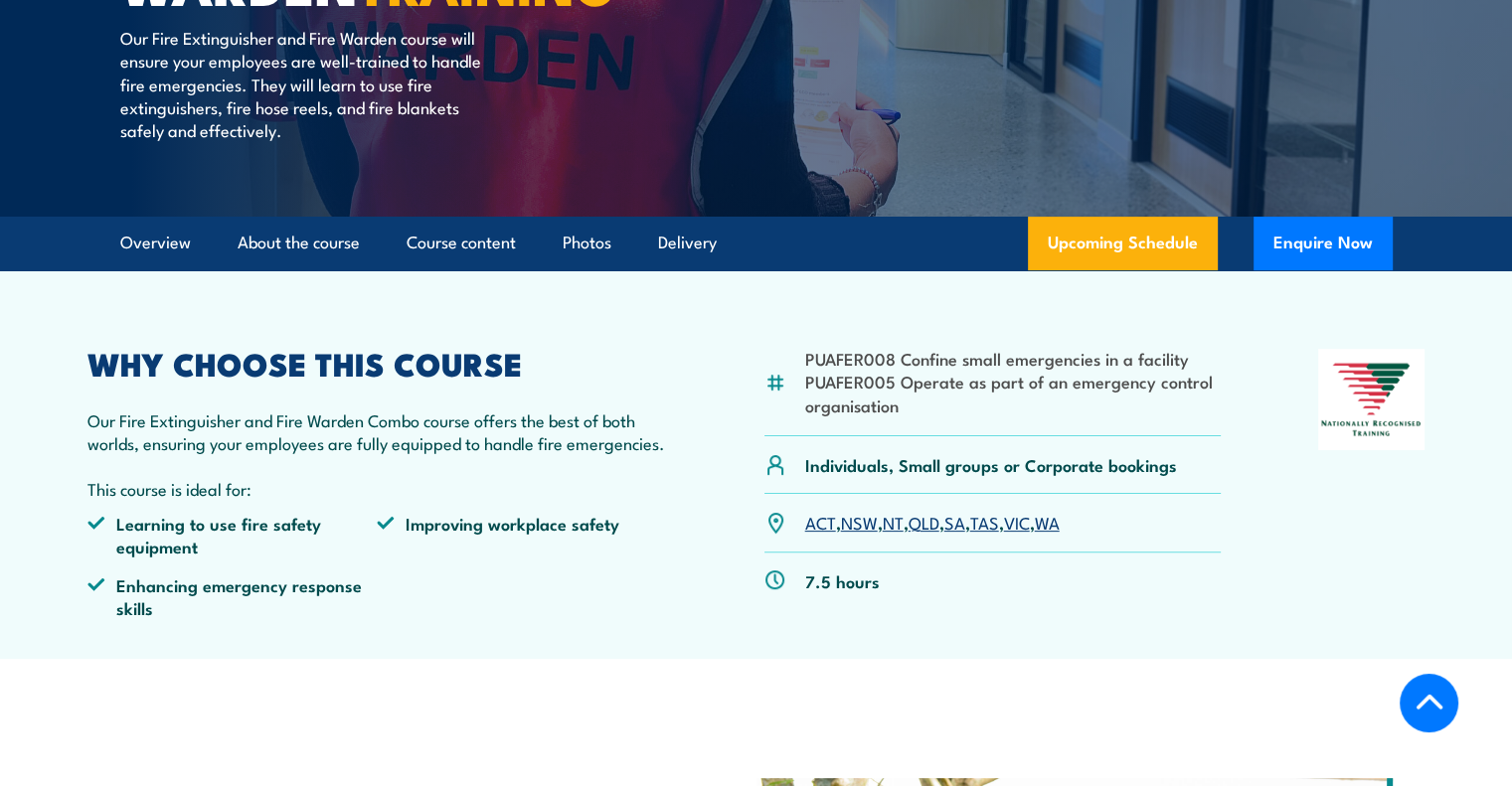 click on "VIC" at bounding box center (1017, 522) 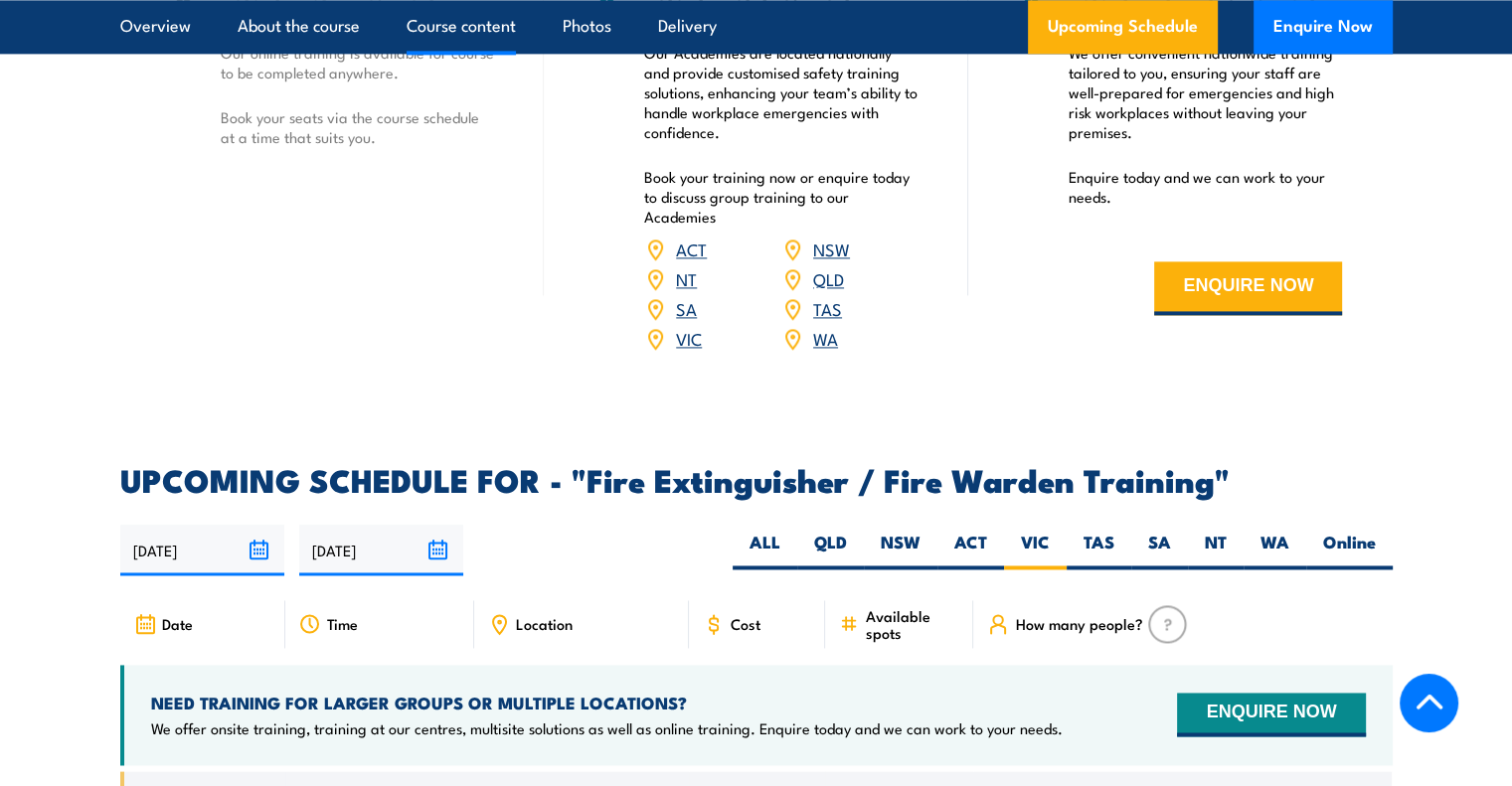 scroll, scrollTop: 0, scrollLeft: 0, axis: both 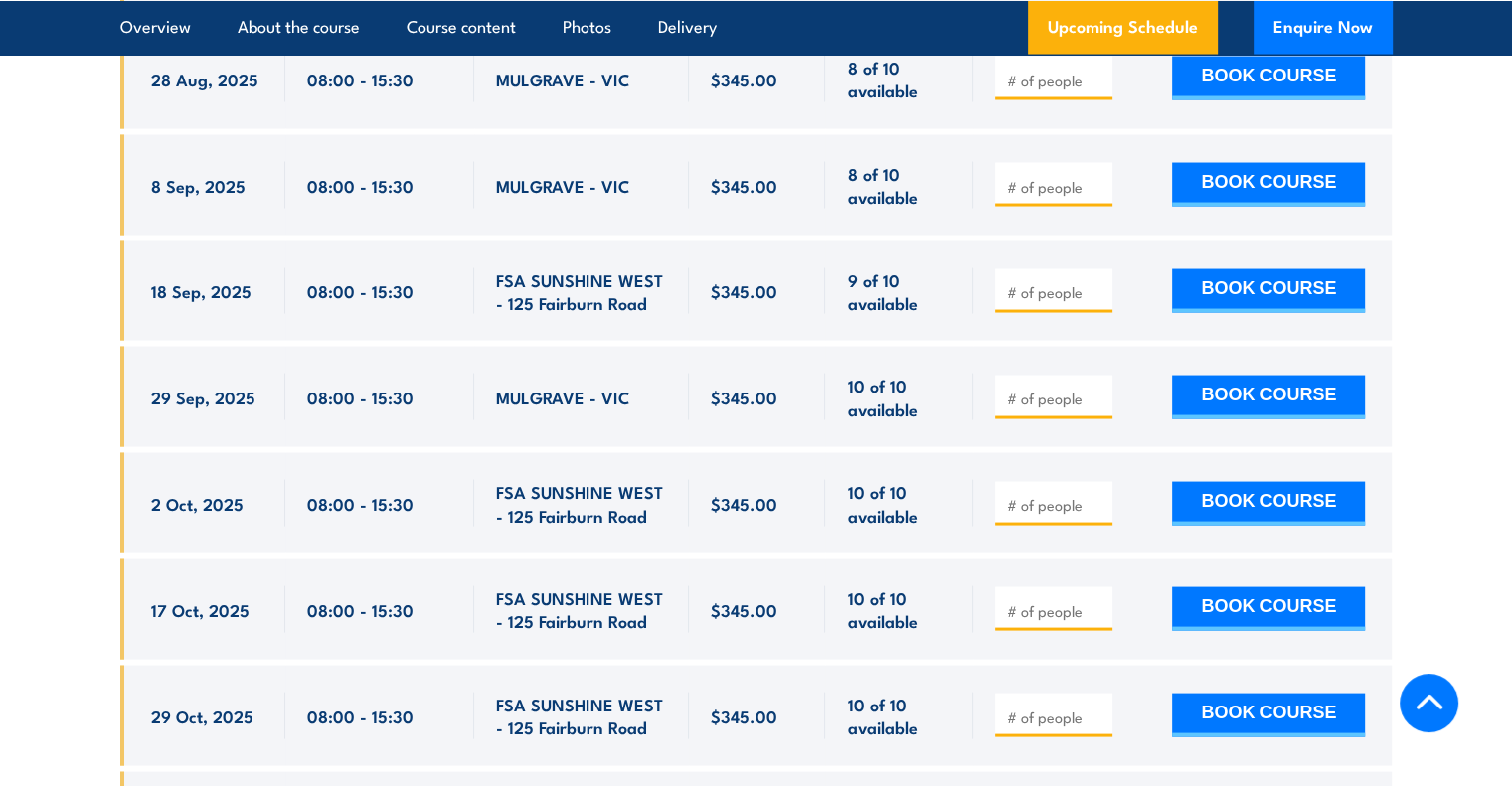 click on "UPCOMING SCHEDULE FOR - "Fire Extinguisher / Fire Warden Training"
[DATE]
[DATE]" at bounding box center (756, 153) 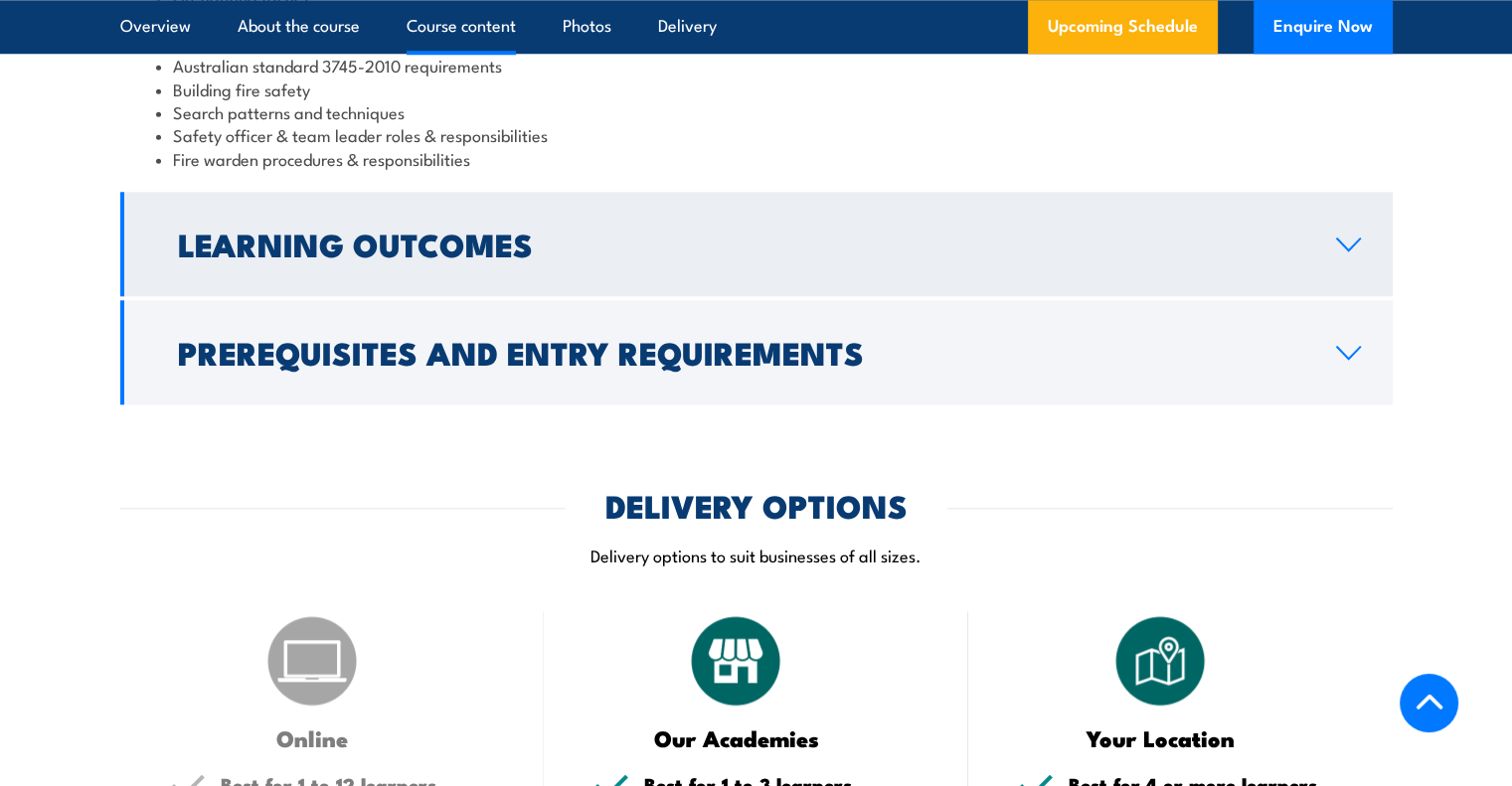 scroll, scrollTop: 1772, scrollLeft: 0, axis: vertical 